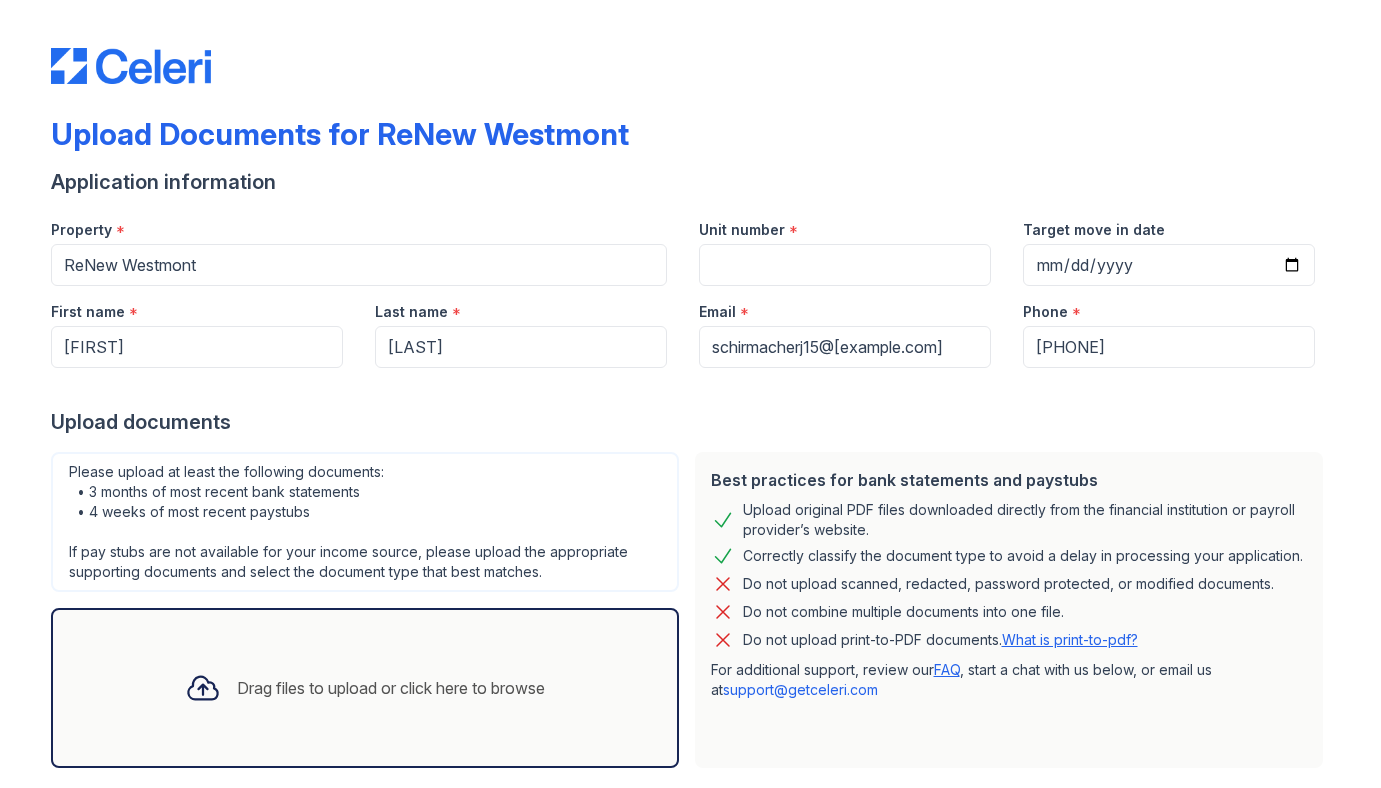 scroll, scrollTop: 0, scrollLeft: 0, axis: both 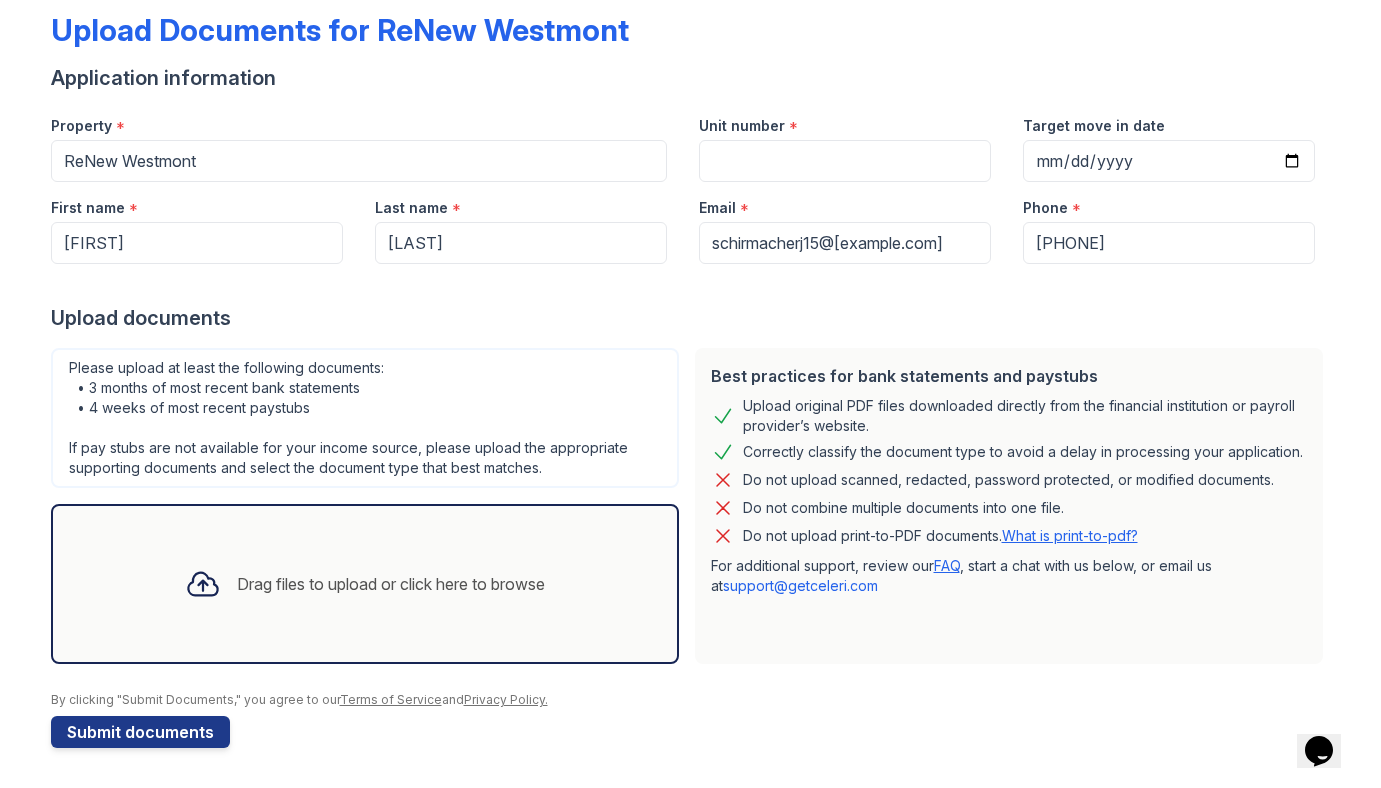 click on "Drag files to upload or click here to browse" at bounding box center (365, 584) 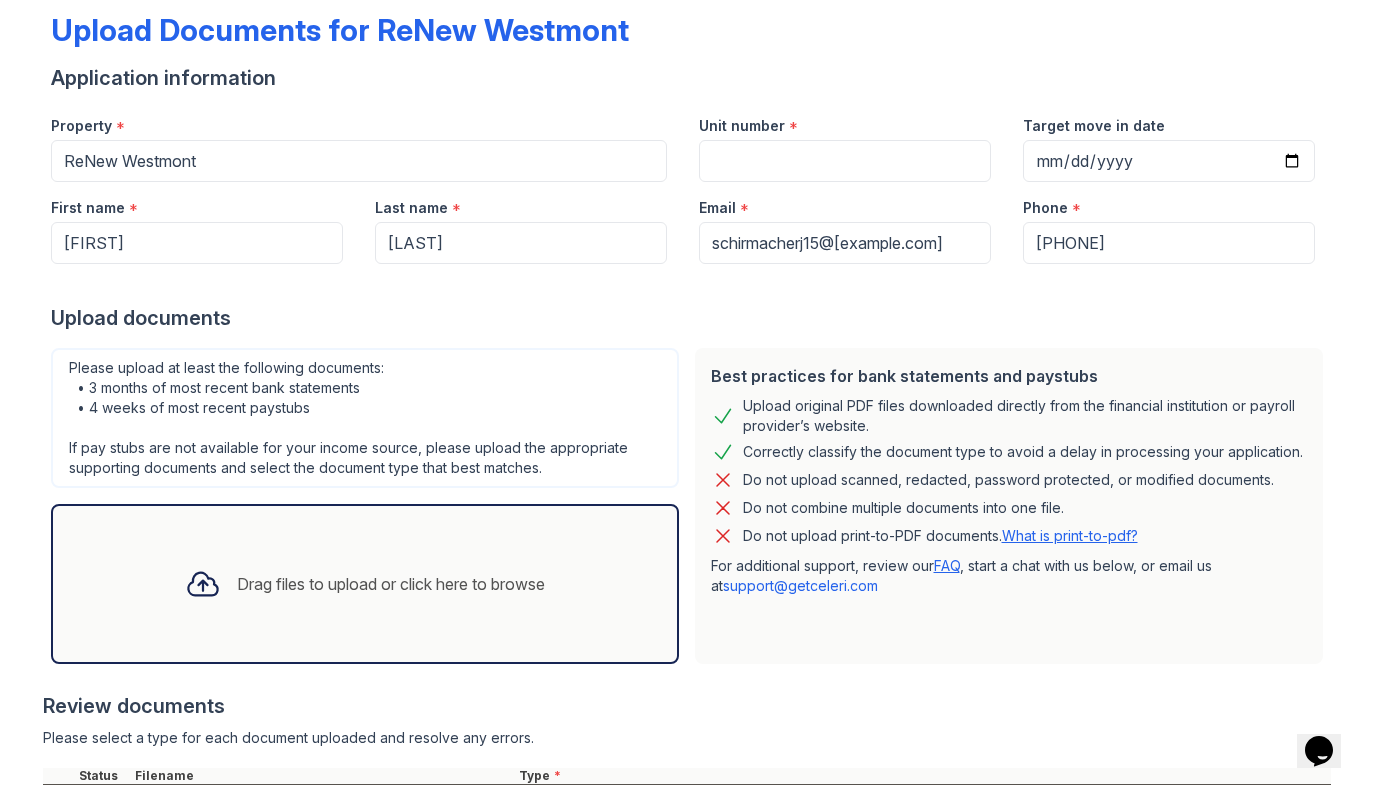 scroll, scrollTop: 292, scrollLeft: 0, axis: vertical 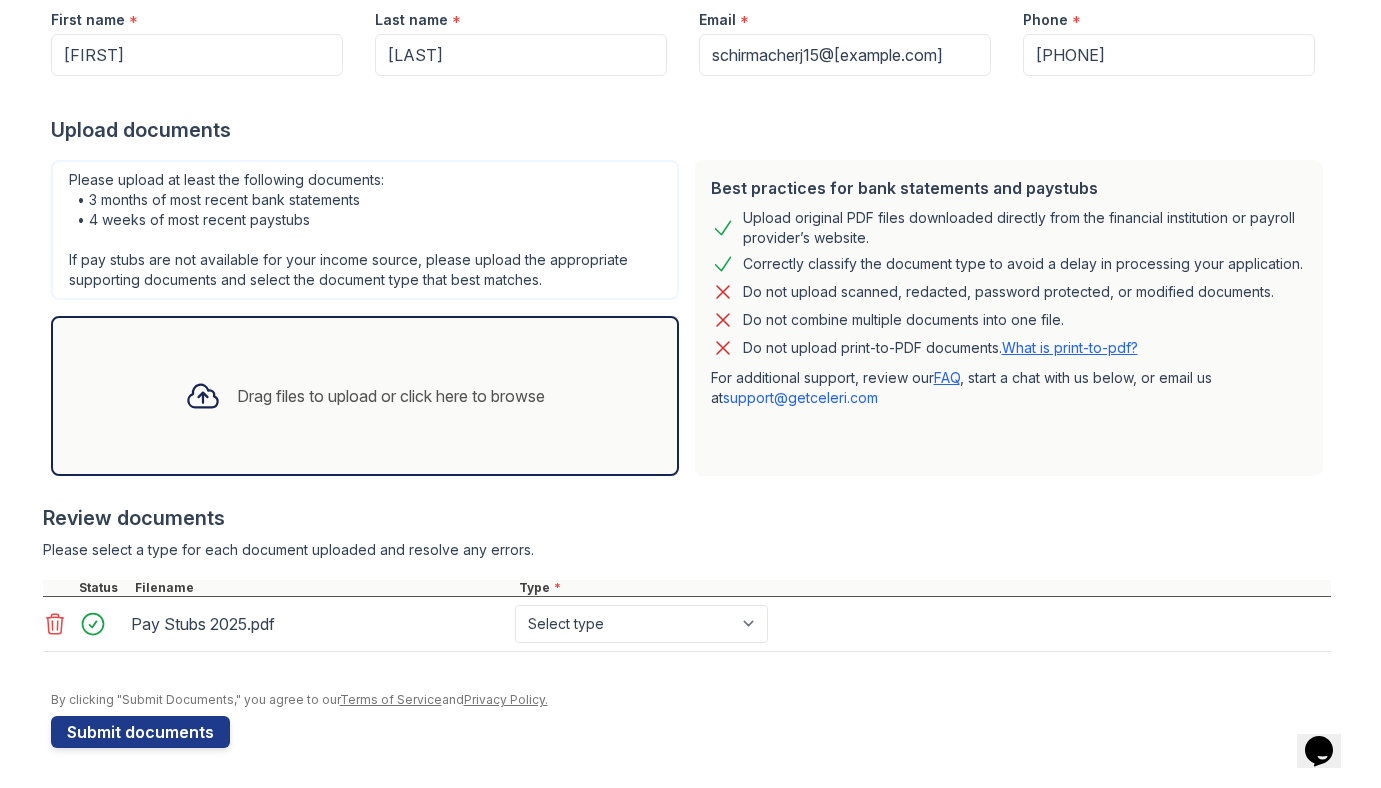 click on "Drag files to upload or click here to browse" at bounding box center [365, 396] 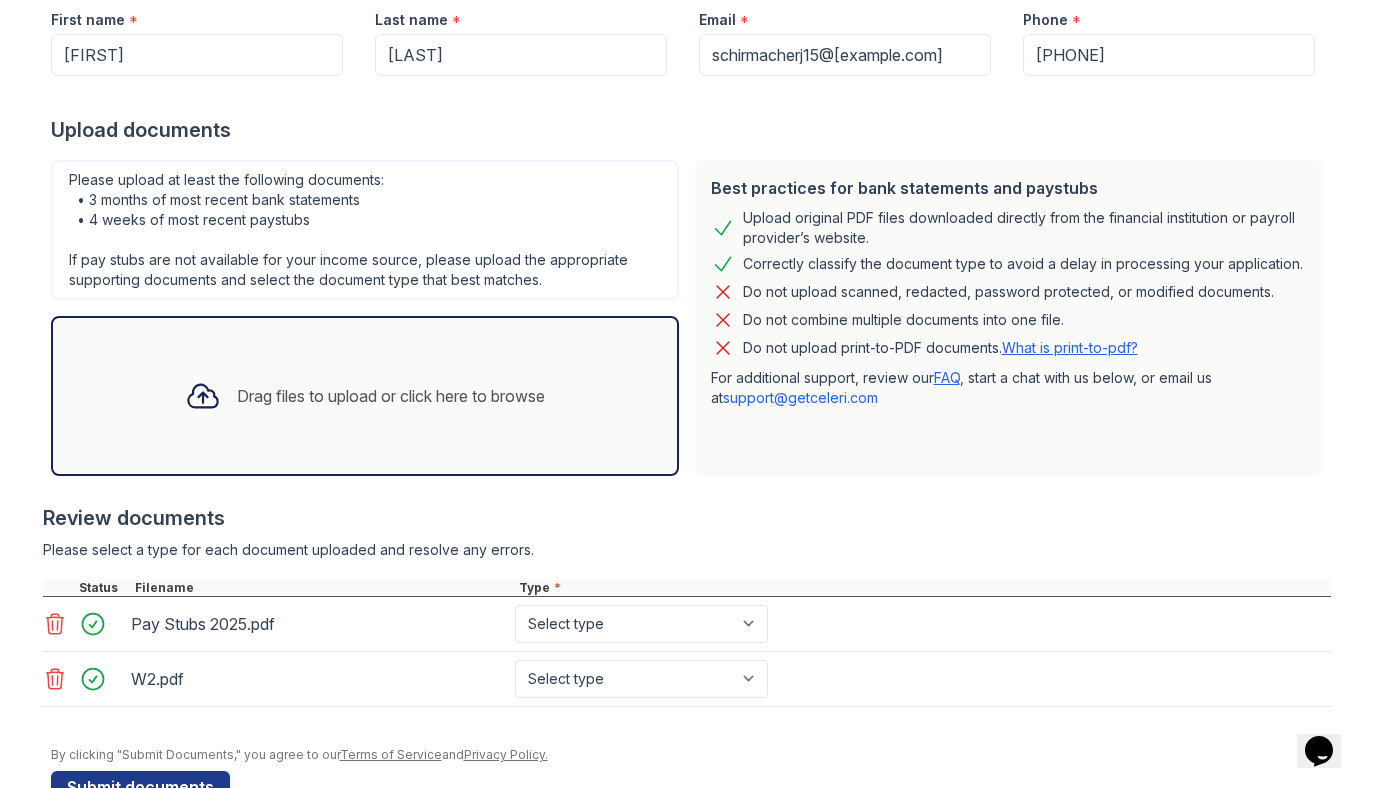 scroll, scrollTop: 347, scrollLeft: 0, axis: vertical 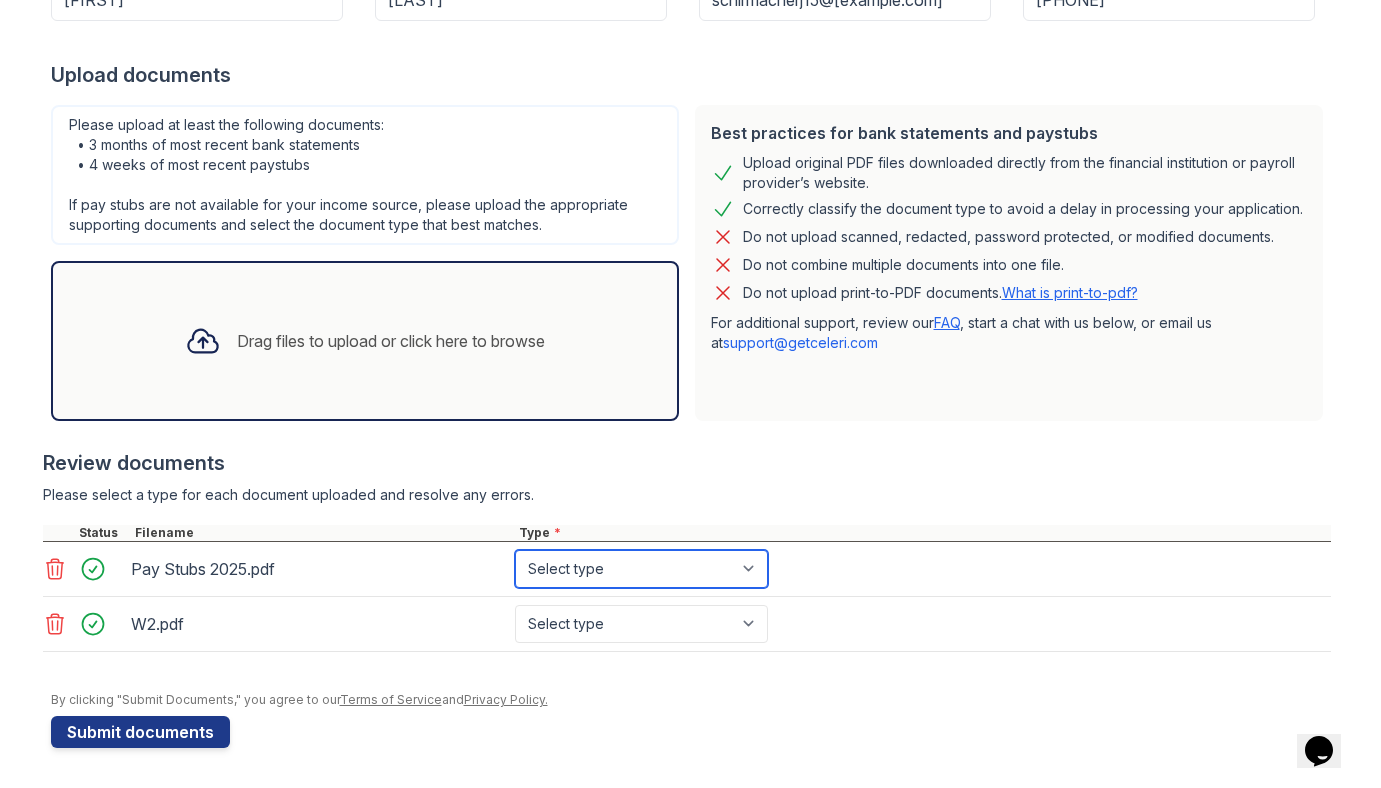 click on "Select type
Paystub
Bank Statement
Offer Letter
Tax Documents
Benefit Award Letter
Investment Account Statement
Other" at bounding box center [641, 569] 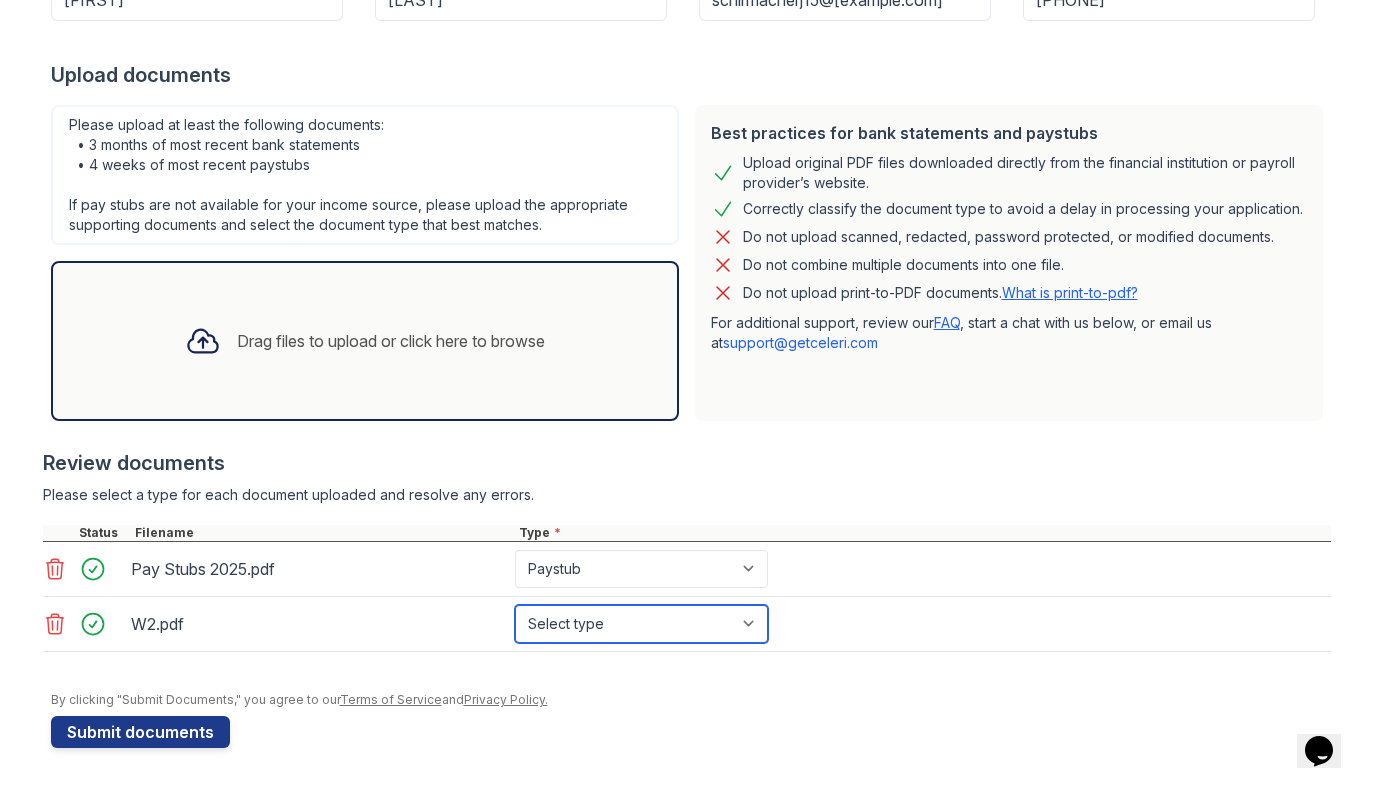 click on "Select type
Paystub
Bank Statement
Offer Letter
Tax Documents
Benefit Award Letter
Investment Account Statement
Other" at bounding box center [641, 624] 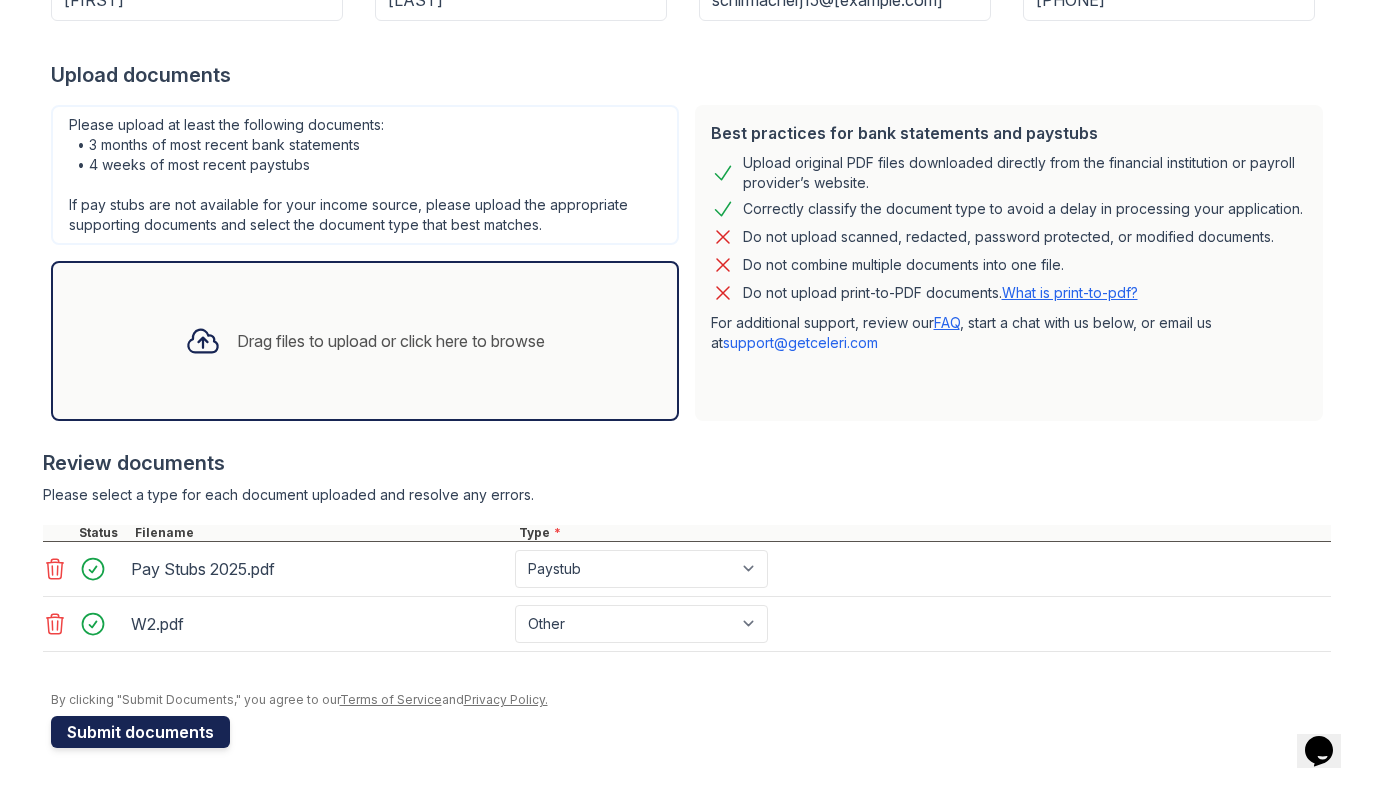 click on "Submit documents" at bounding box center (140, 732) 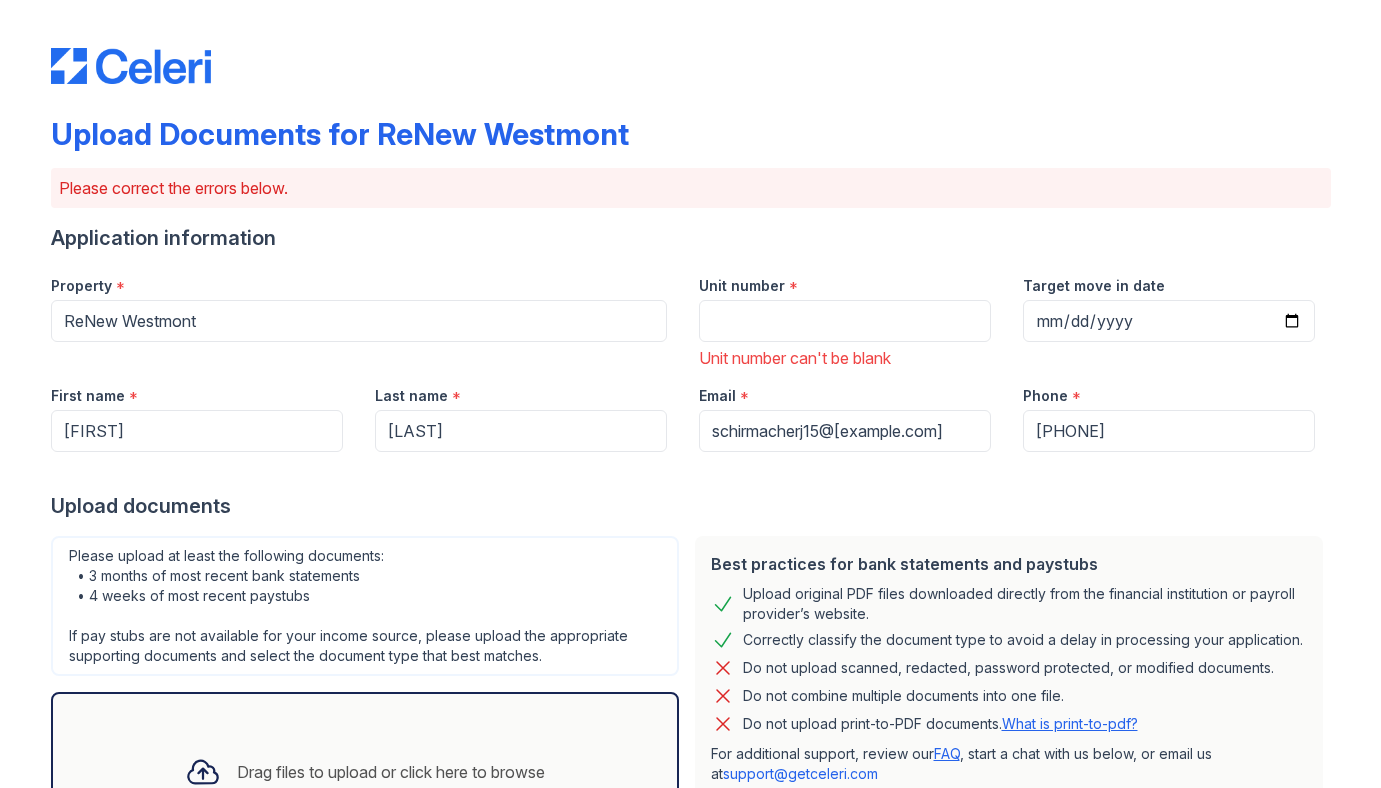 scroll, scrollTop: 25, scrollLeft: 0, axis: vertical 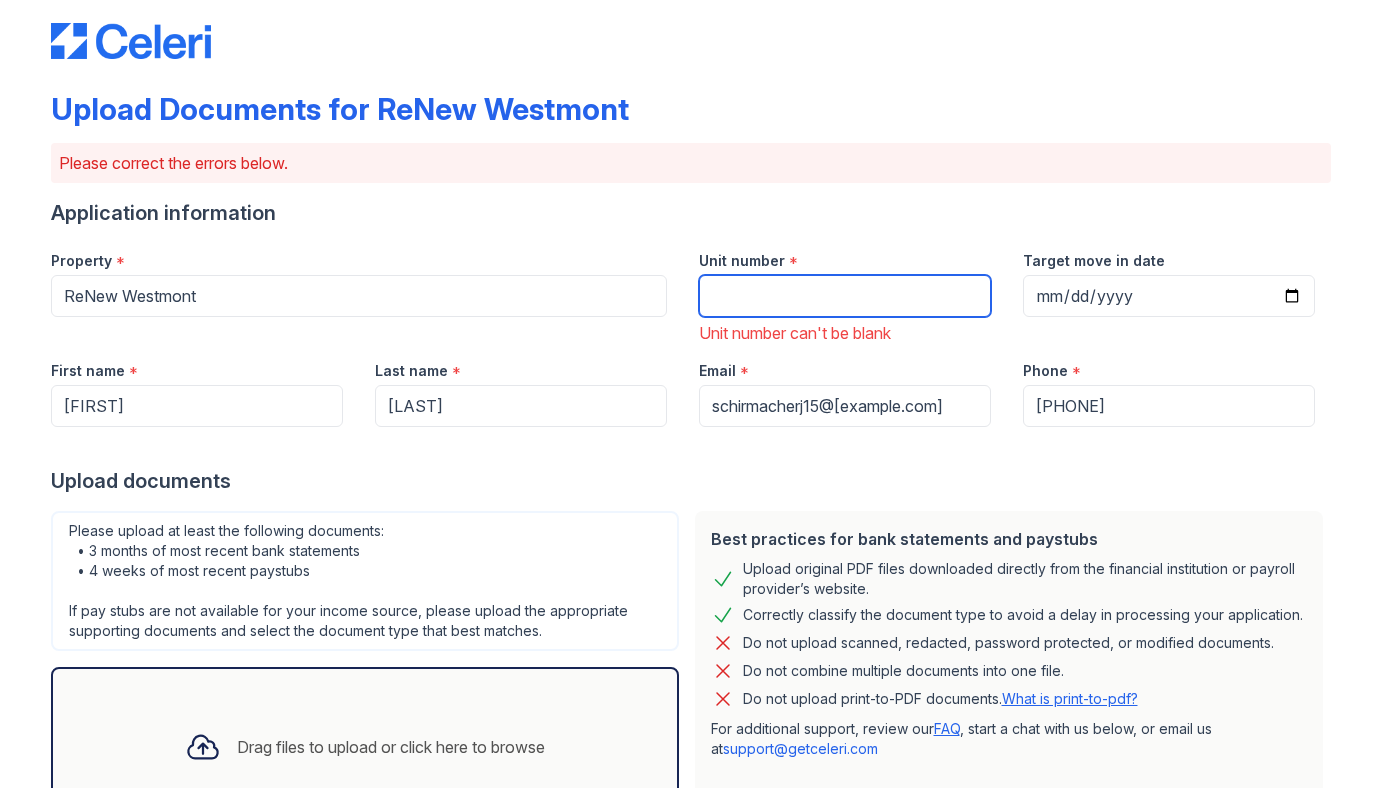 click on "Unit number" at bounding box center [845, 296] 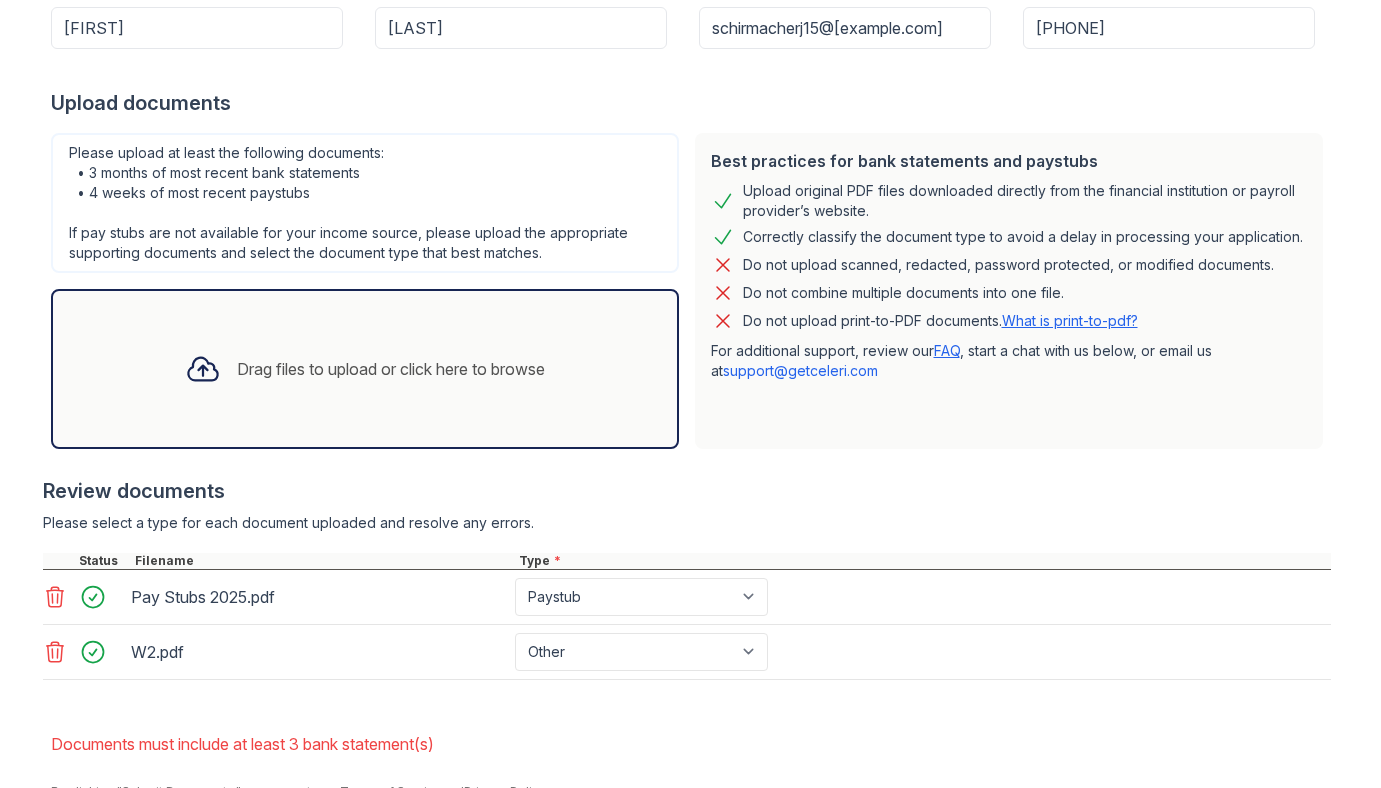 scroll, scrollTop: 495, scrollLeft: 0, axis: vertical 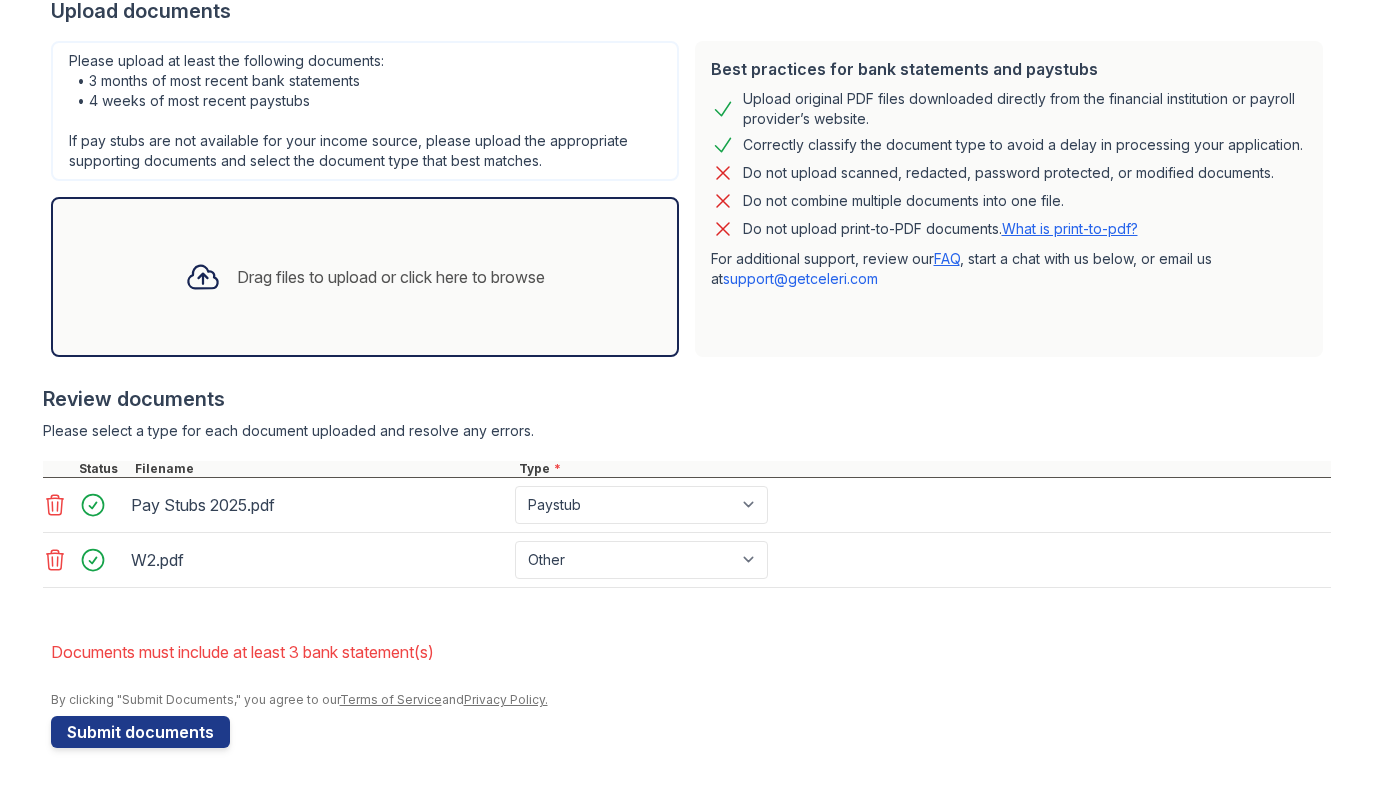 type on "6" 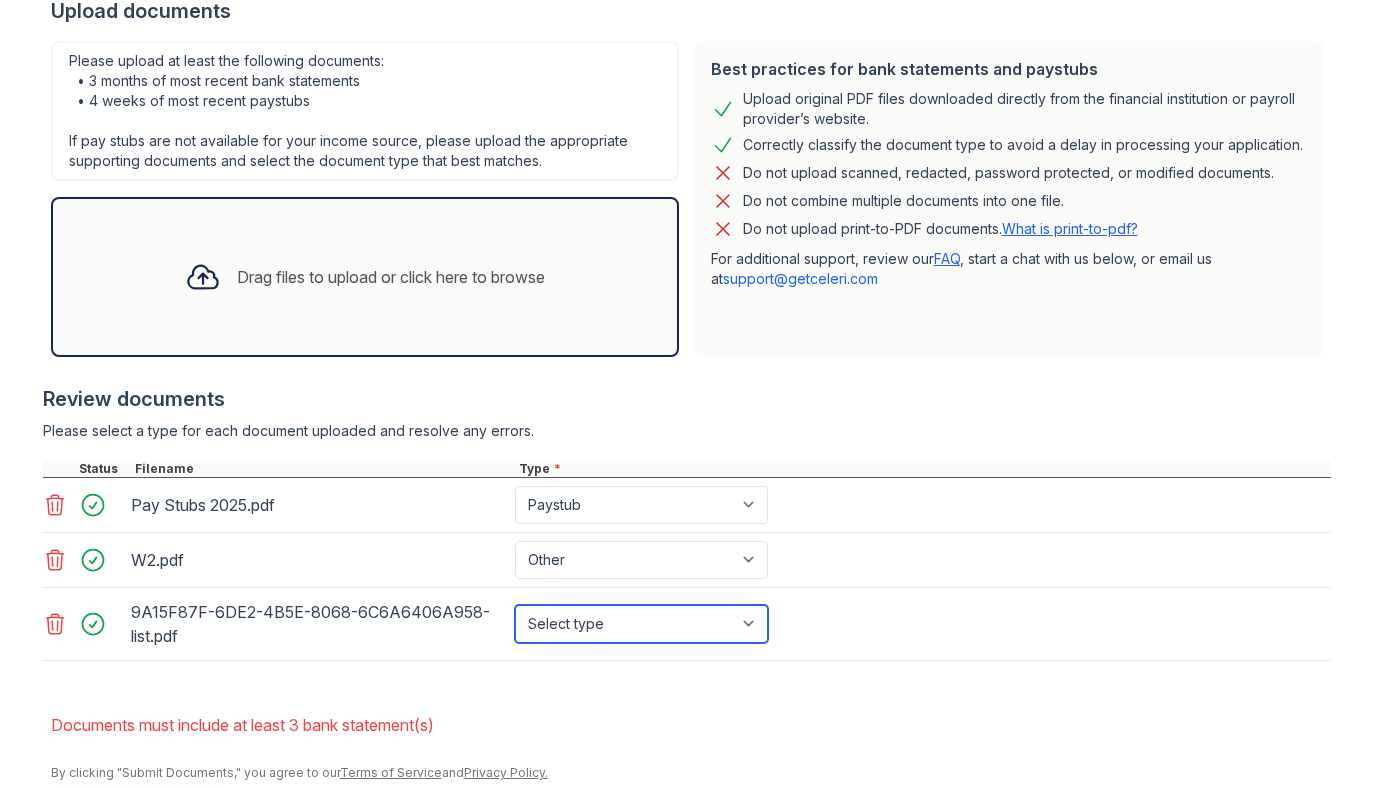 click on "Select type
Paystub
Bank Statement
Offer Letter
Tax Documents
Benefit Award Letter
Investment Account Statement
Other" at bounding box center (641, 624) 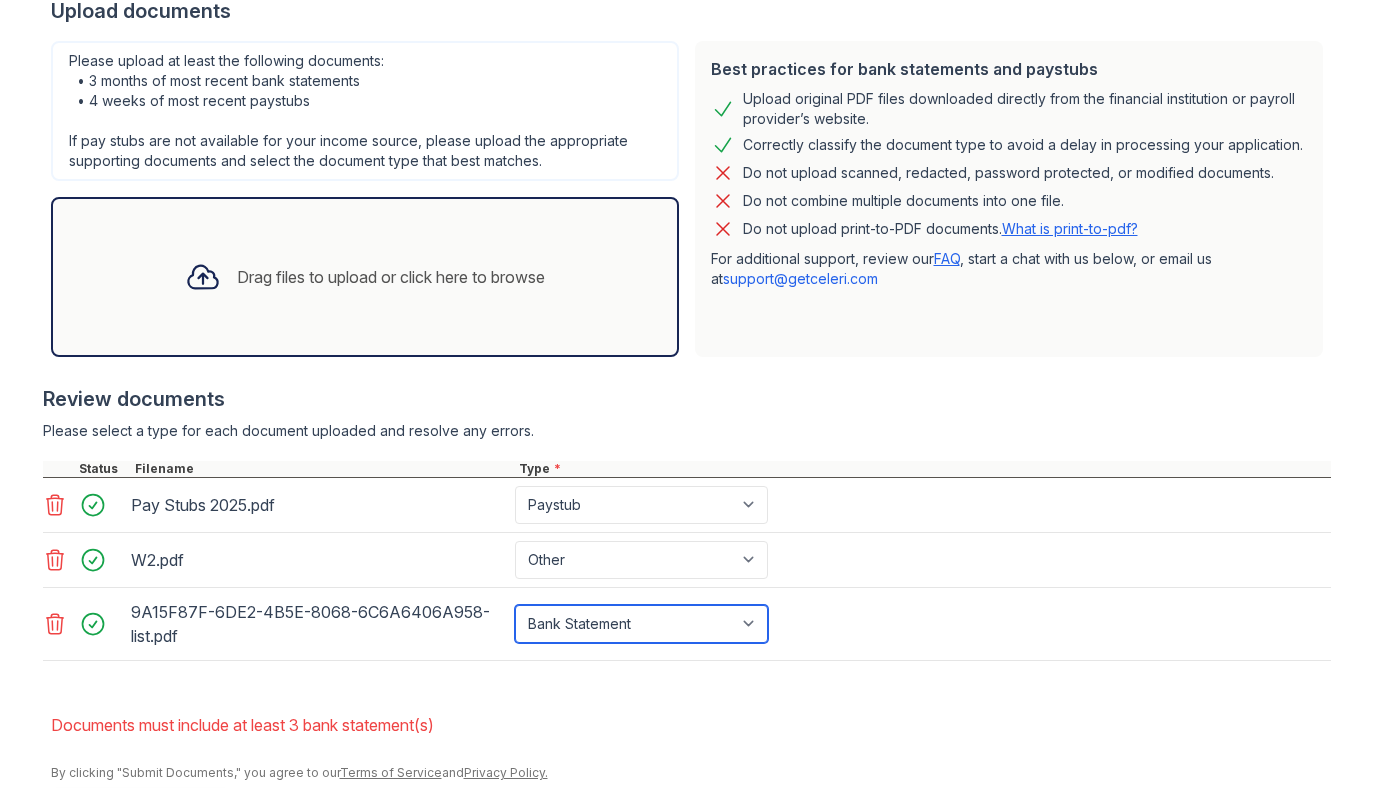 scroll, scrollTop: 568, scrollLeft: 0, axis: vertical 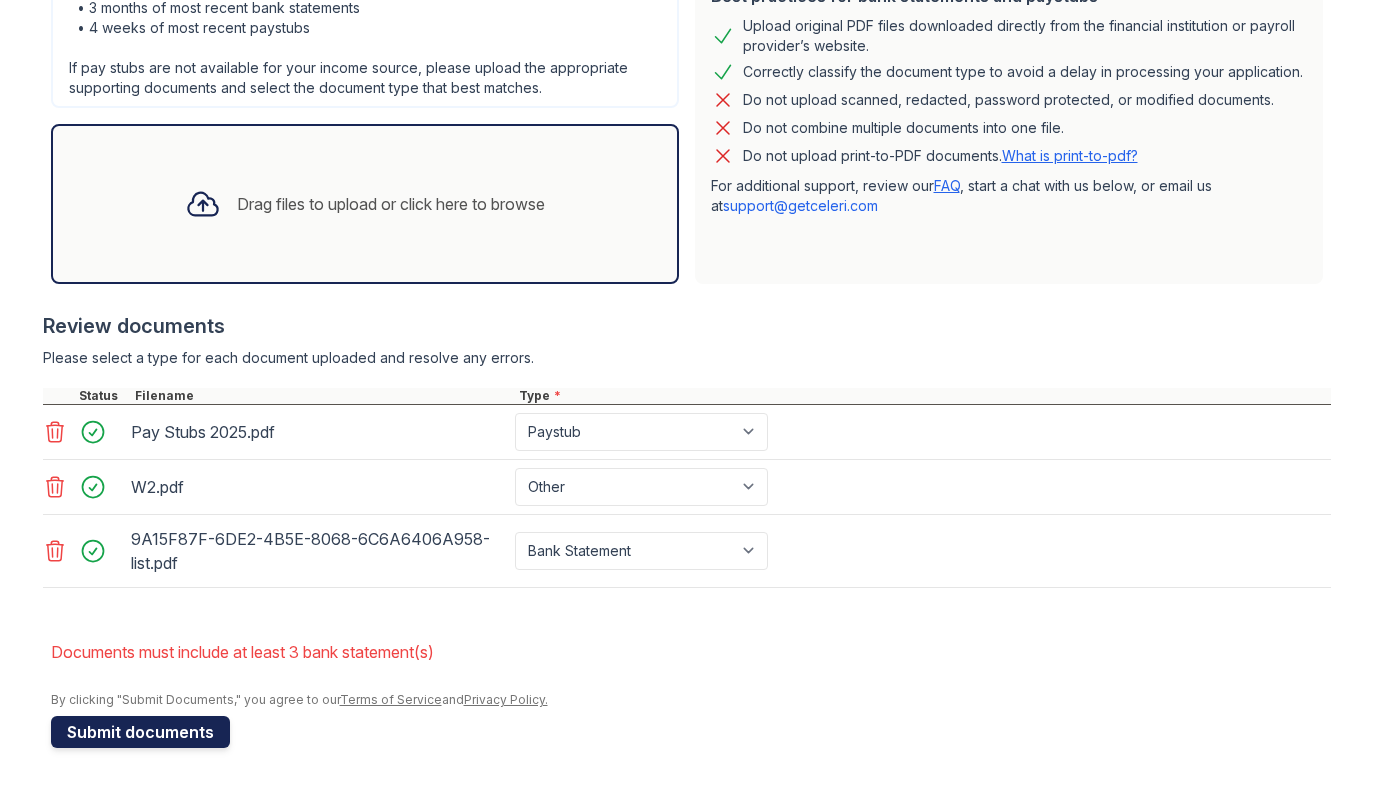 click on "Submit documents" at bounding box center [140, 732] 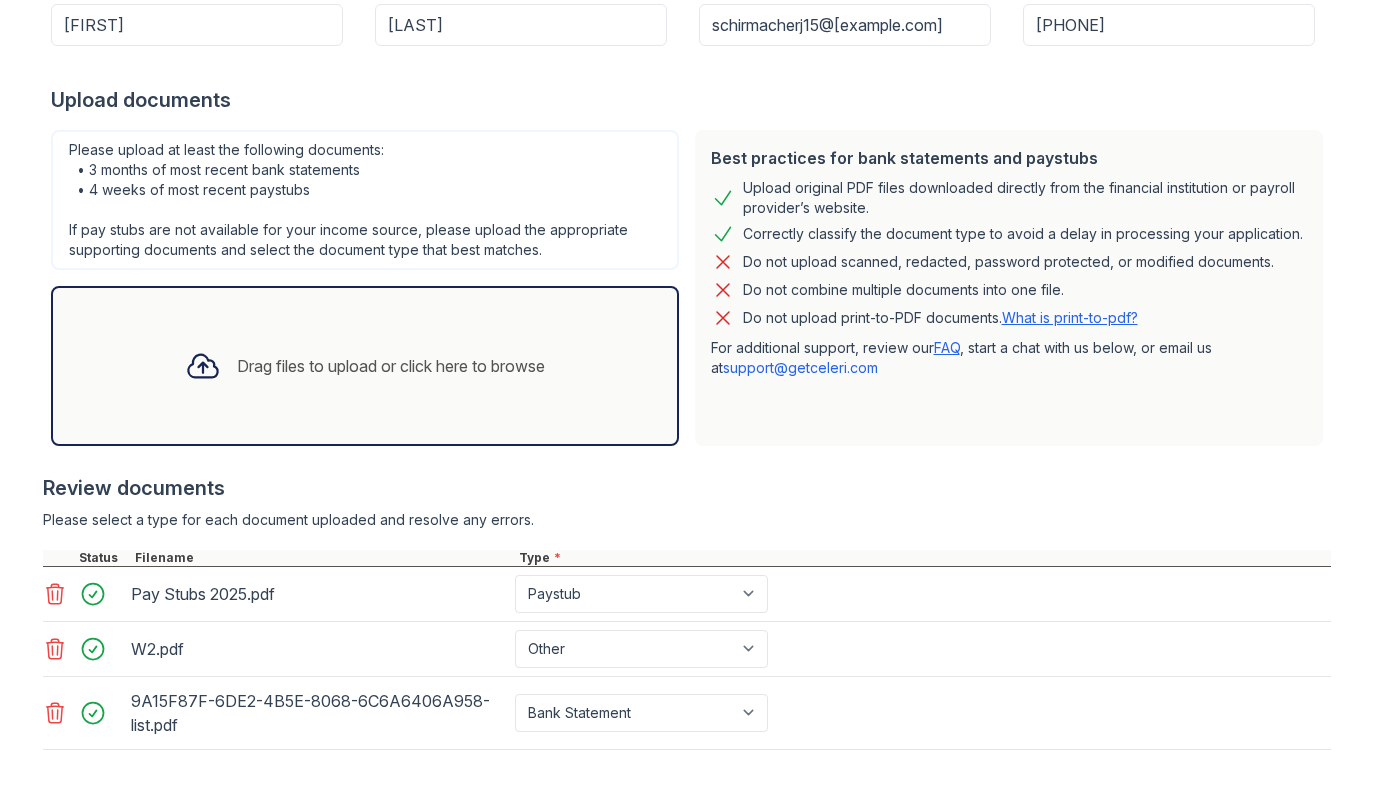 scroll, scrollTop: 372, scrollLeft: 0, axis: vertical 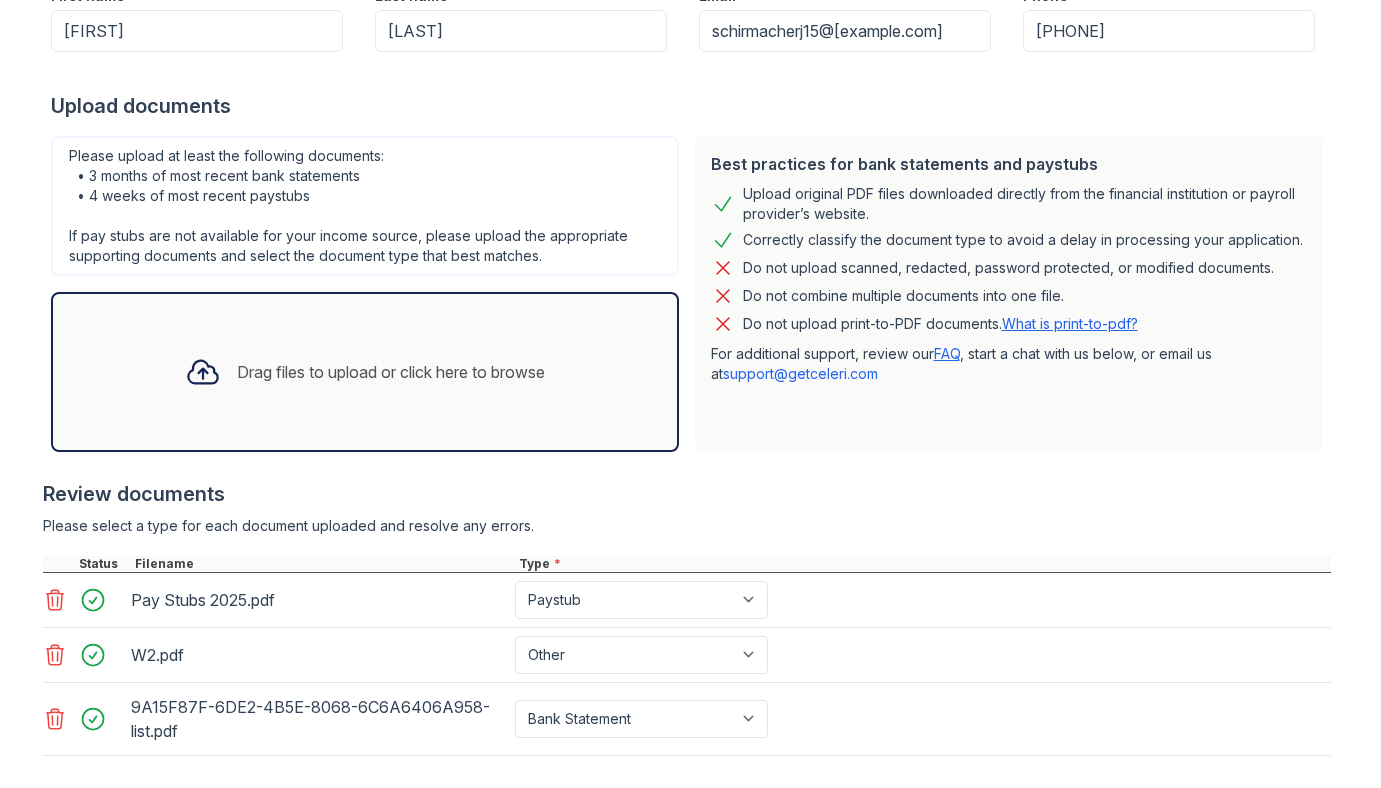 click on "What is print-to-pdf?" at bounding box center (1070, 323) 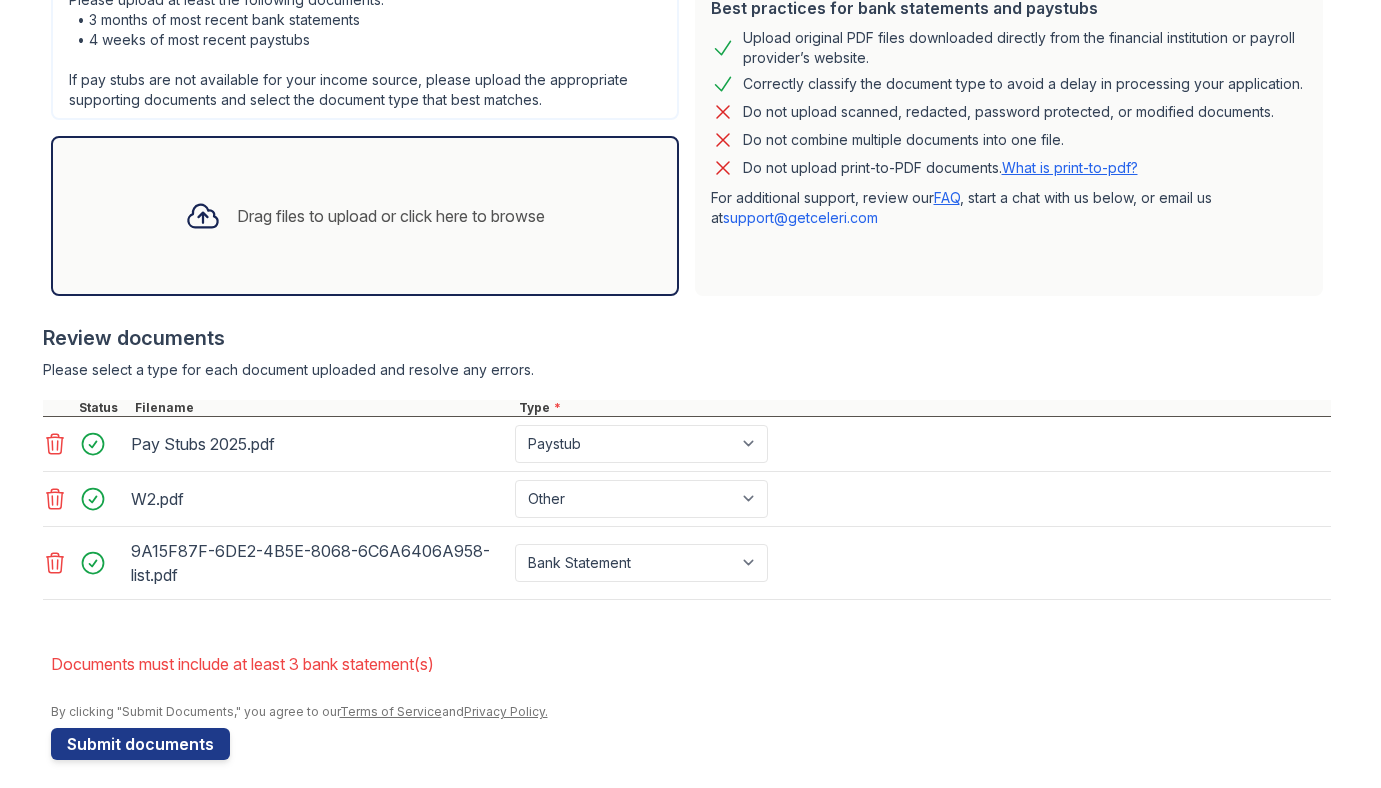 scroll, scrollTop: 540, scrollLeft: 0, axis: vertical 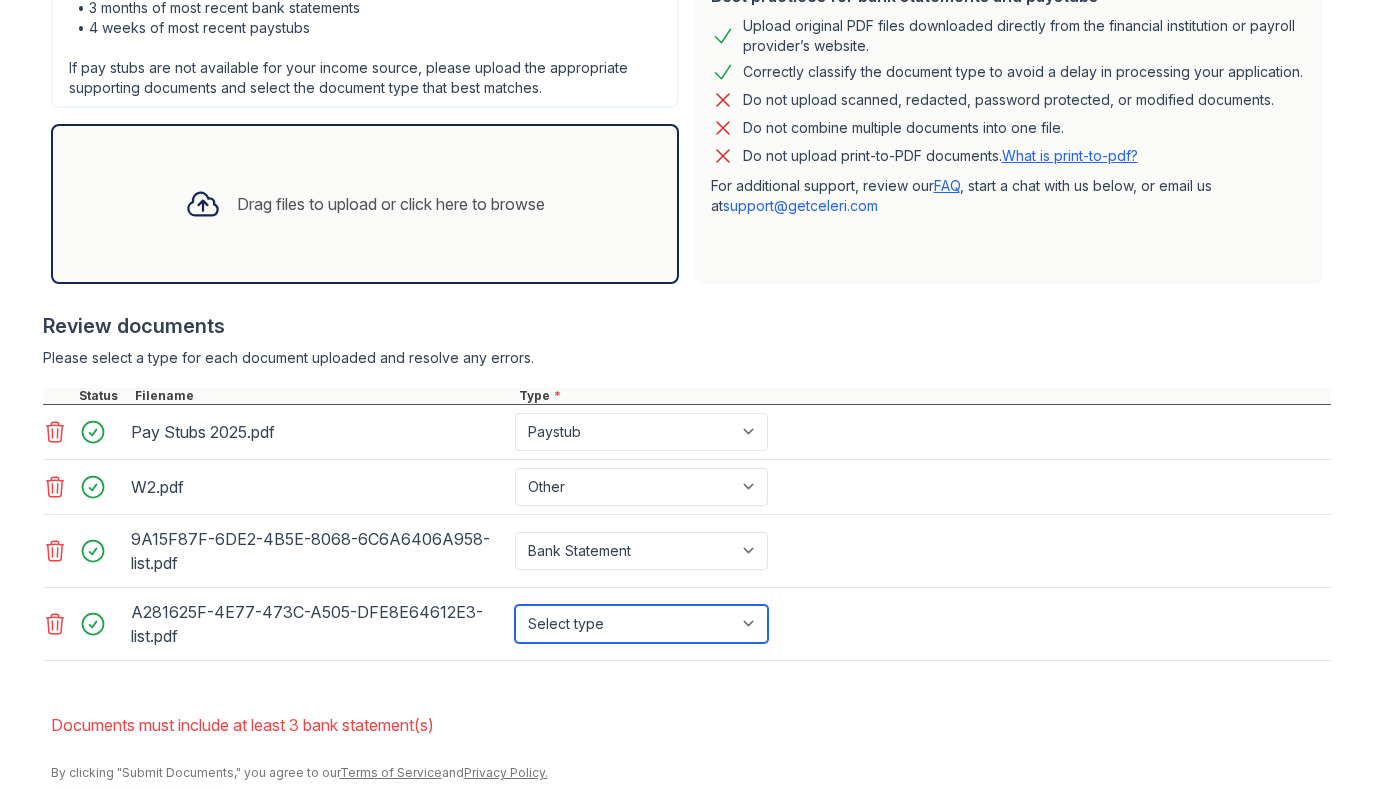 click on "Select type
Paystub
Bank Statement
Offer Letter
Tax Documents
Benefit Award Letter
Investment Account Statement
Other" at bounding box center (641, 624) 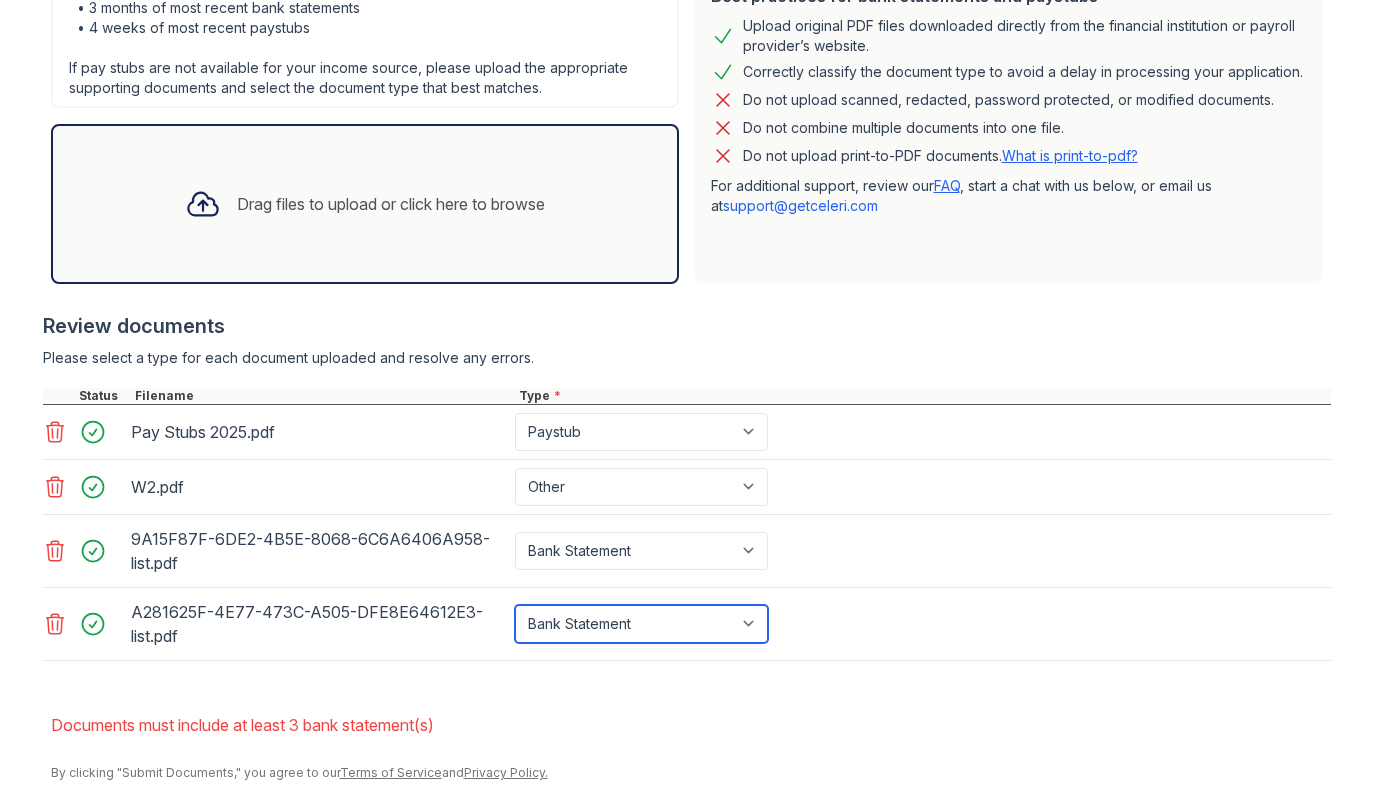 click on "Select type
Paystub
Bank Statement
Offer Letter
Tax Documents
Benefit Award Letter
Investment Account Statement
Other" at bounding box center [641, 624] 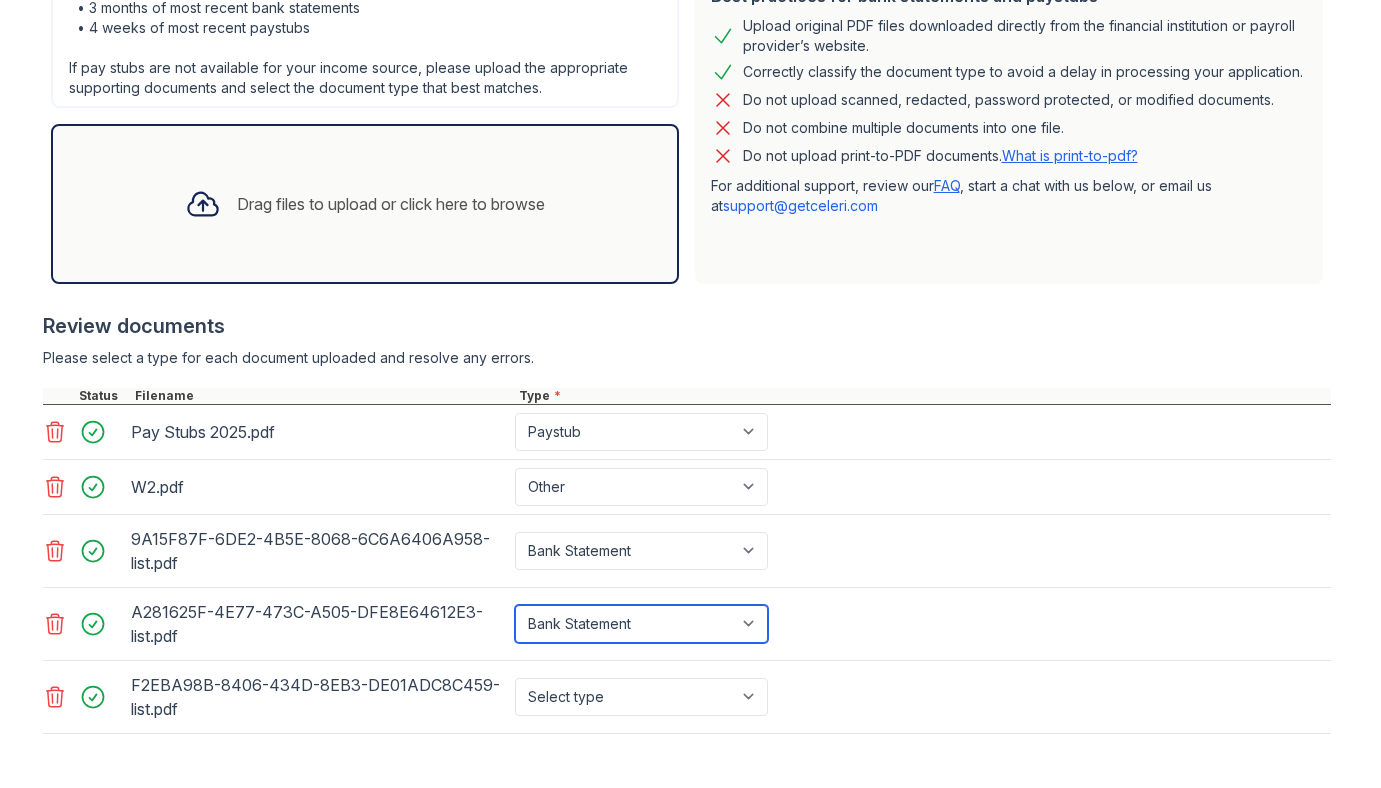 scroll, scrollTop: 686, scrollLeft: 0, axis: vertical 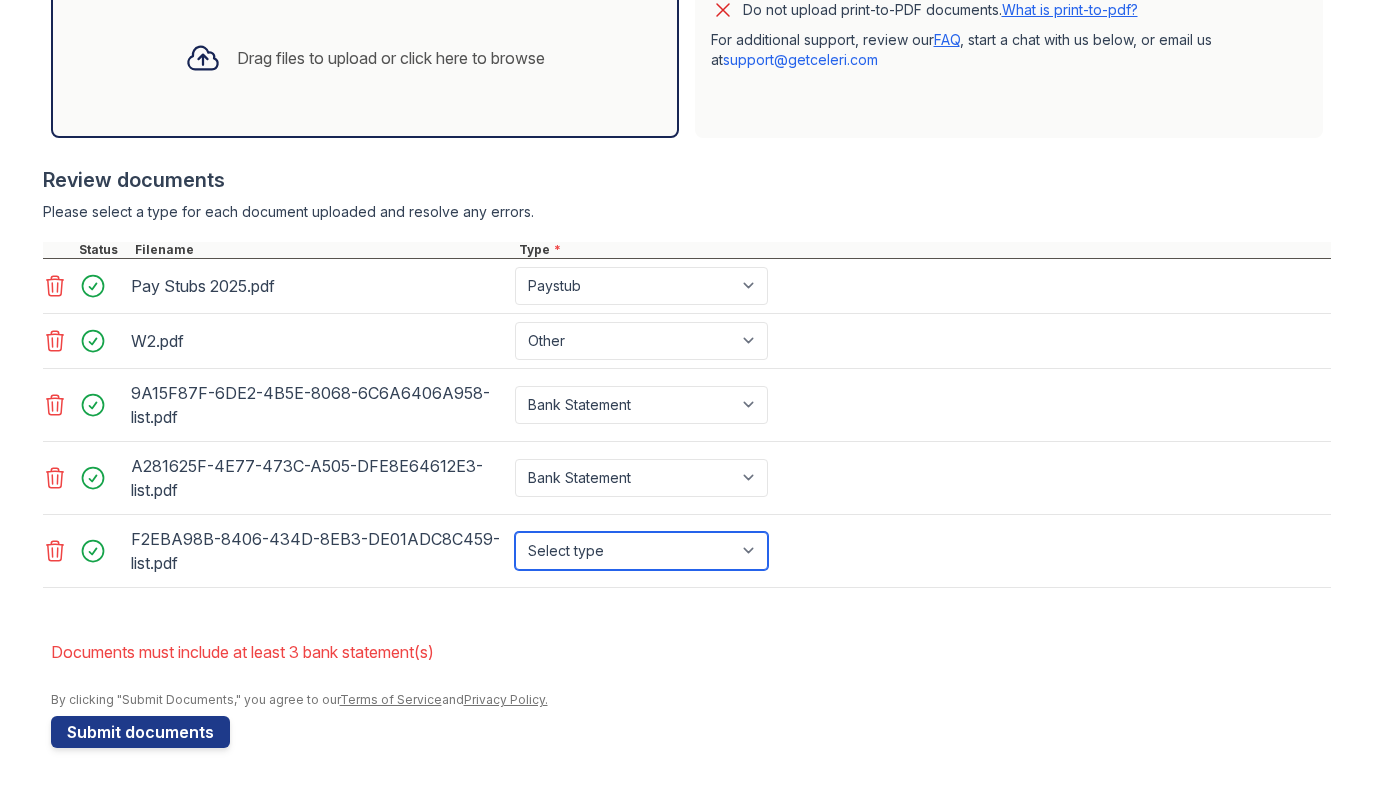 click on "Select type
Paystub
Bank Statement
Offer Letter
Tax Documents
Benefit Award Letter
Investment Account Statement
Other" at bounding box center (641, 551) 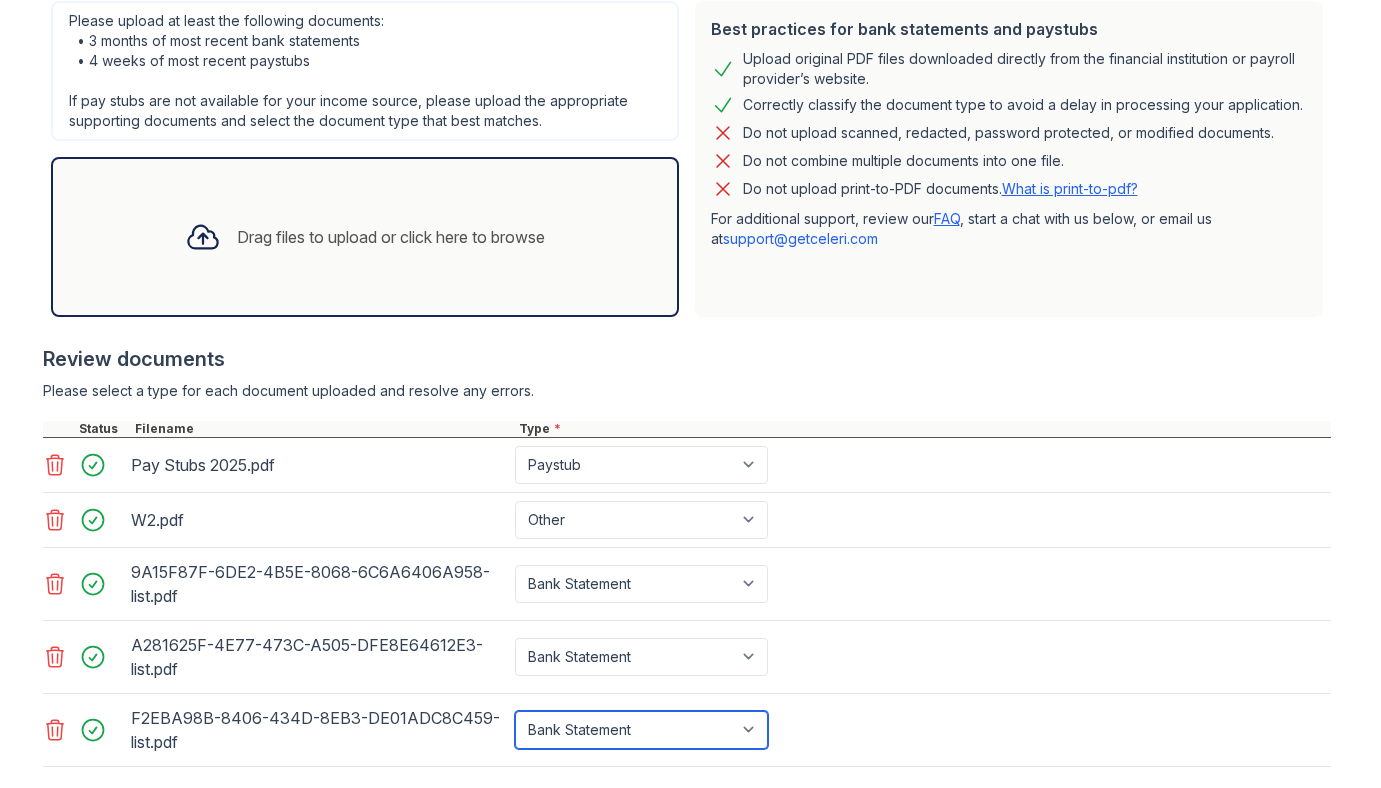 scroll, scrollTop: 686, scrollLeft: 0, axis: vertical 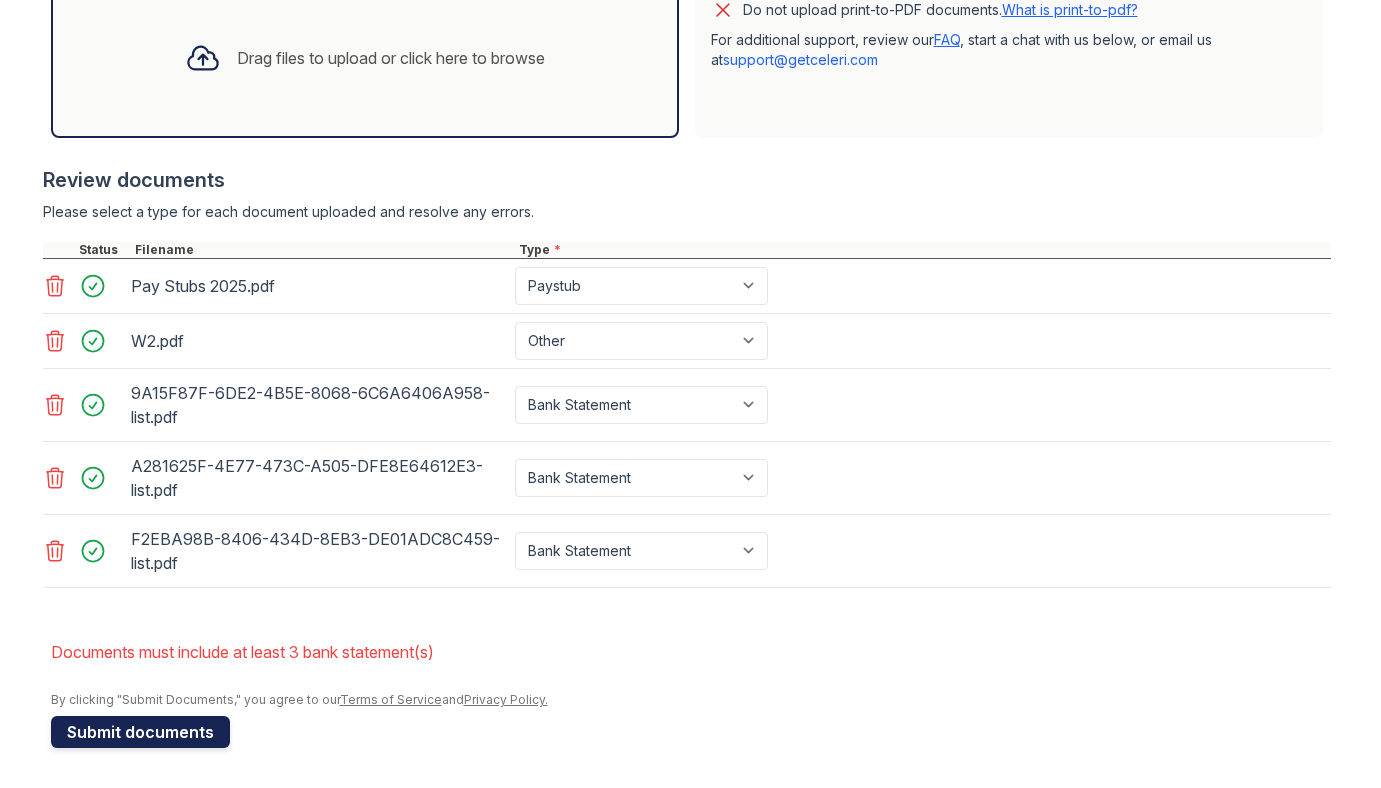 click on "Submit documents" at bounding box center (140, 732) 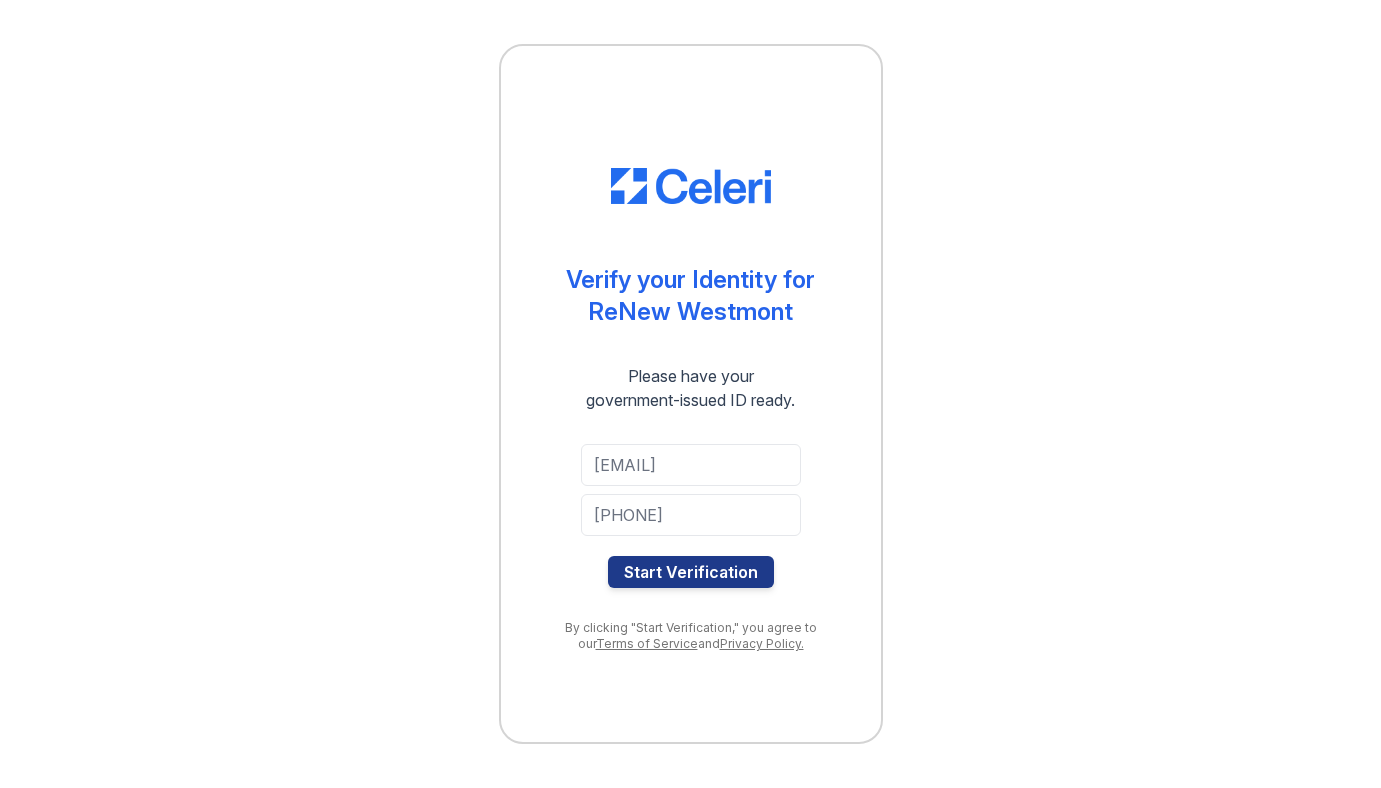 scroll, scrollTop: 0, scrollLeft: 0, axis: both 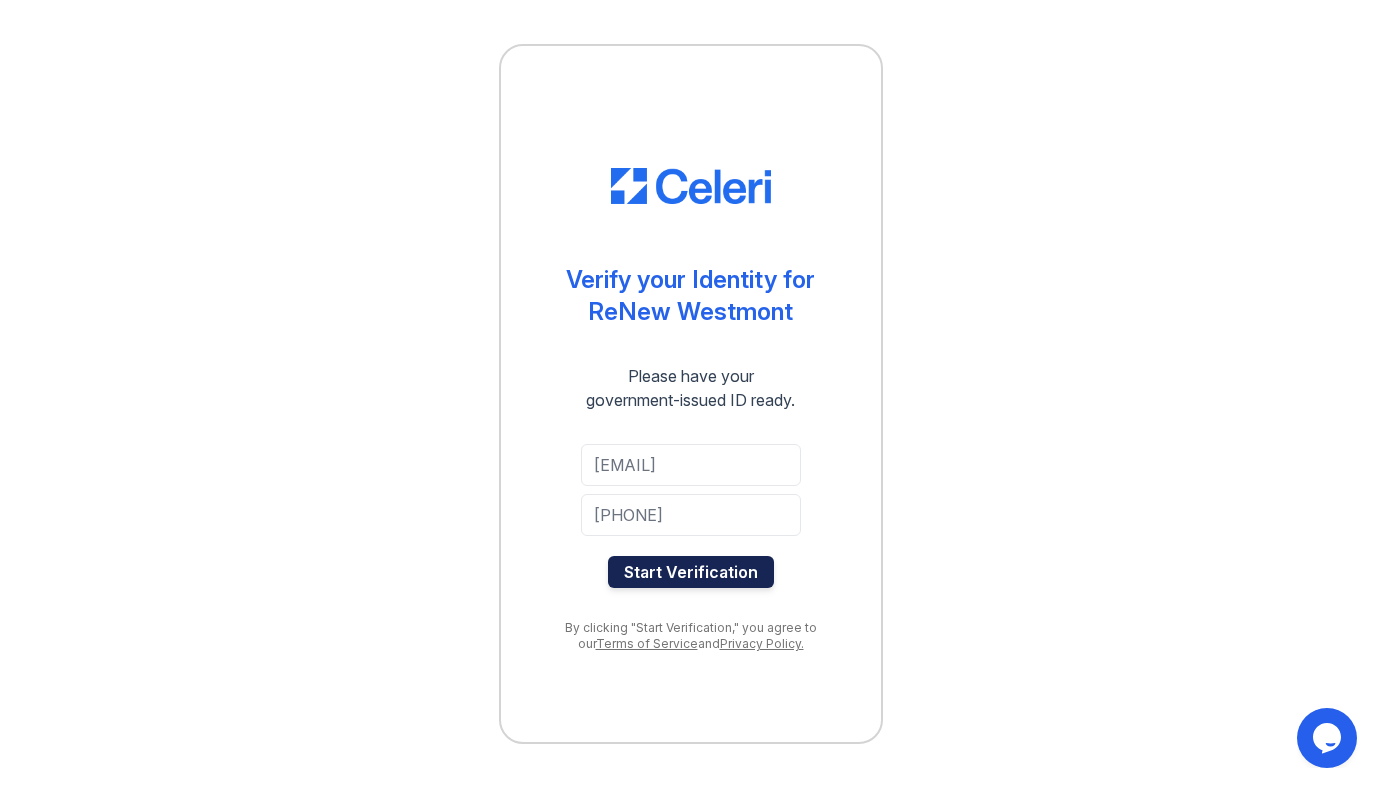 click on "Start Verification" at bounding box center [691, 572] 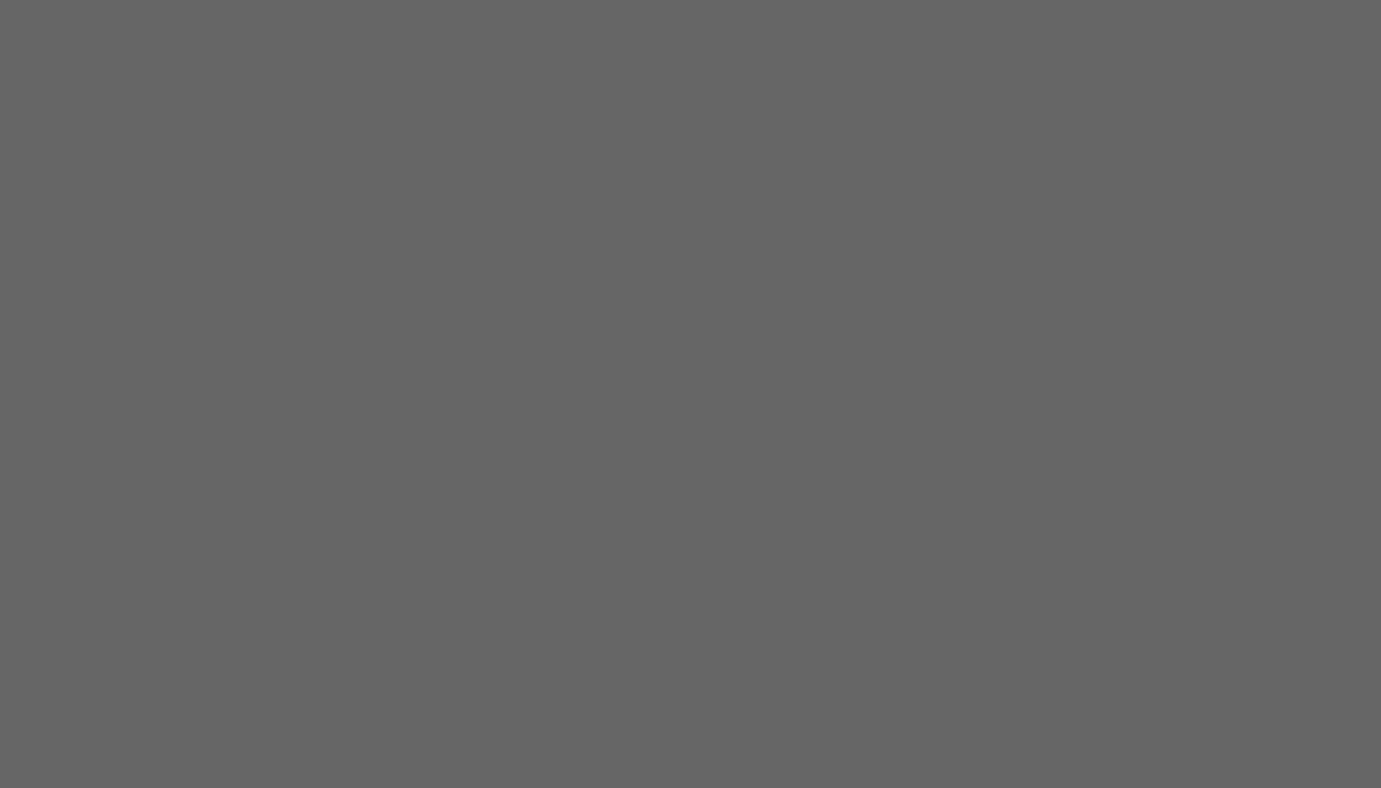 scroll, scrollTop: 0, scrollLeft: 0, axis: both 